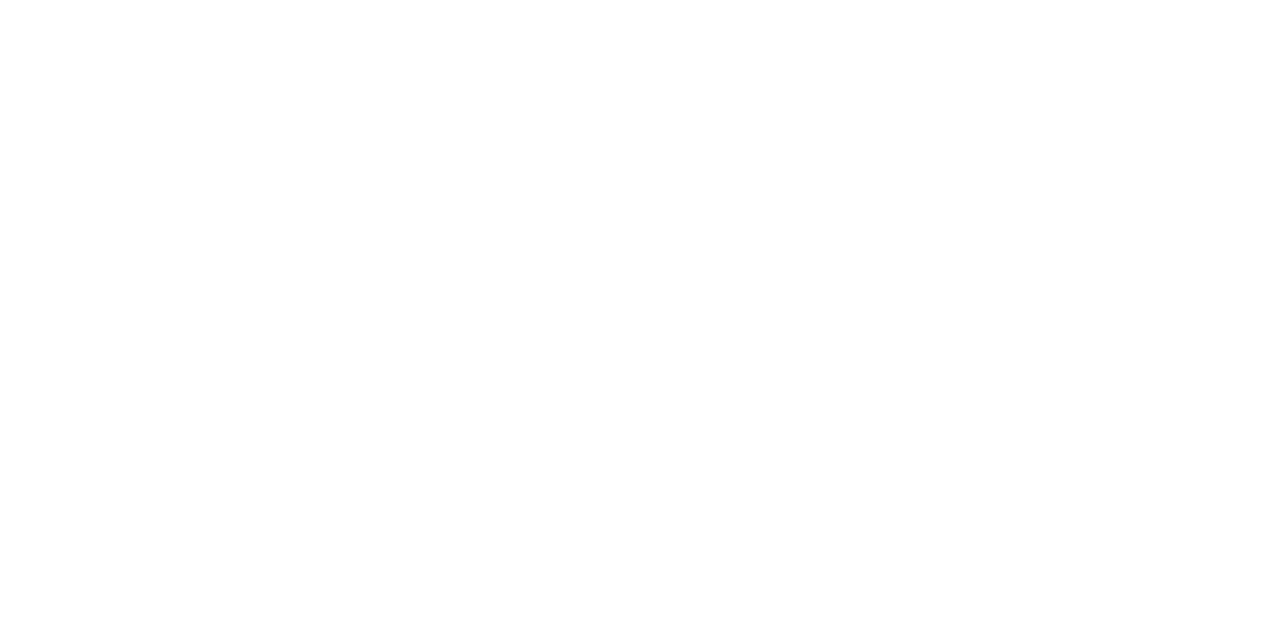 scroll, scrollTop: 0, scrollLeft: 0, axis: both 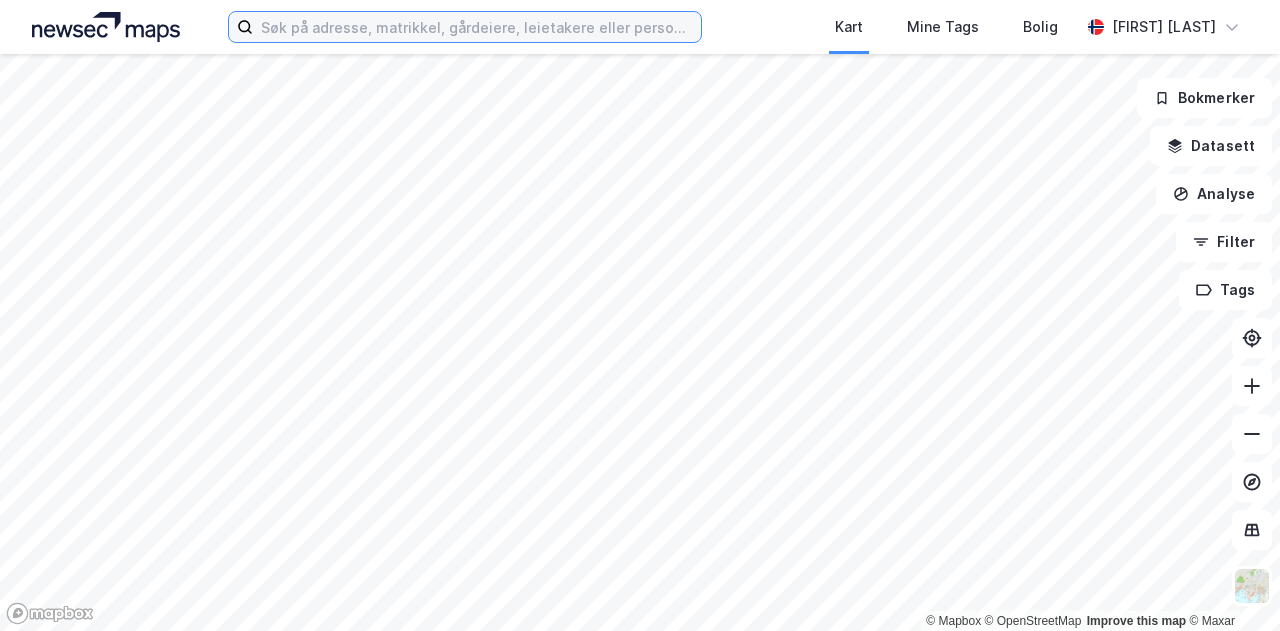 click at bounding box center (477, 27) 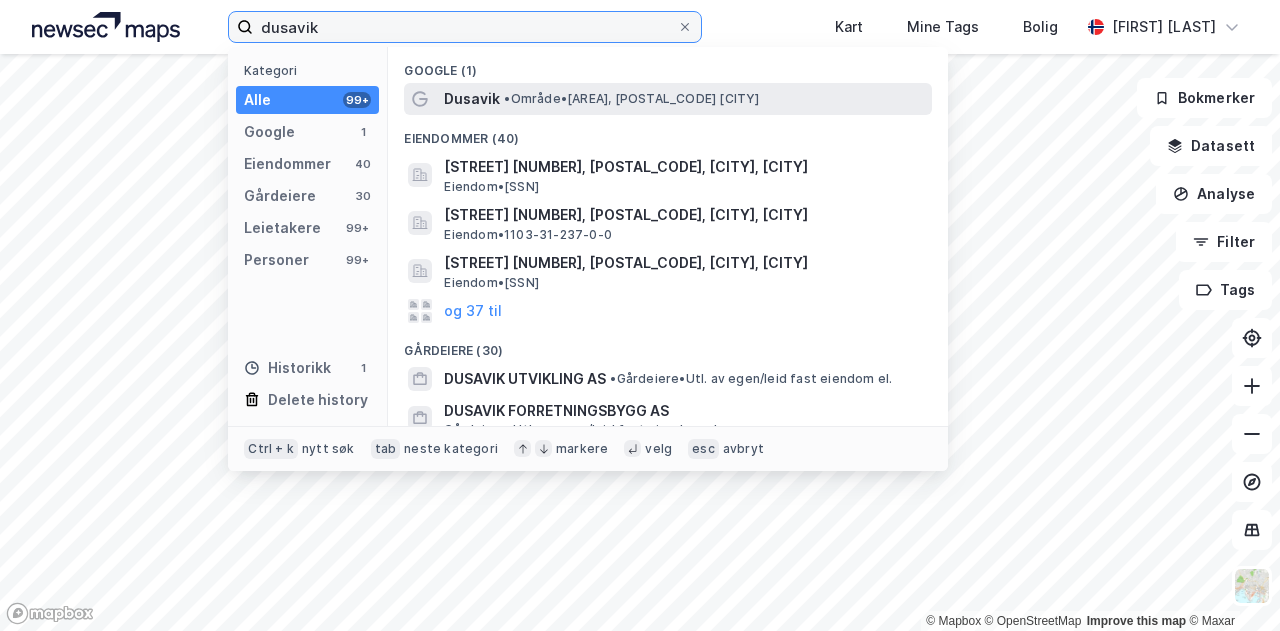 type on "dusavik" 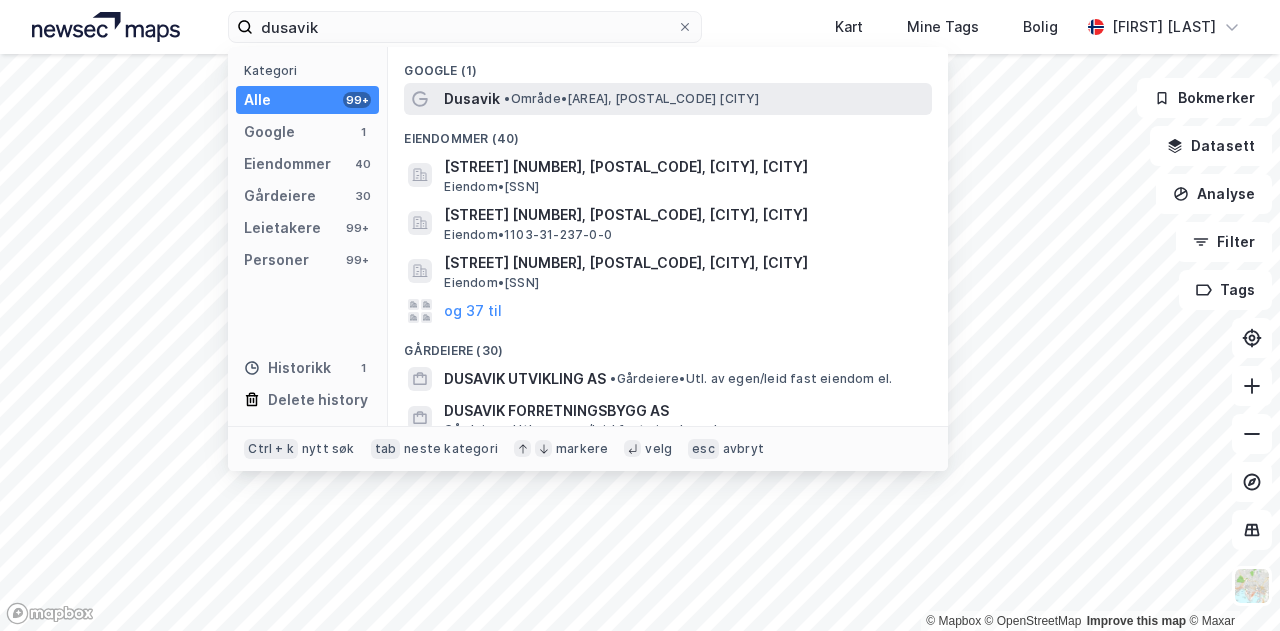 click on "Dusavik" at bounding box center [472, 99] 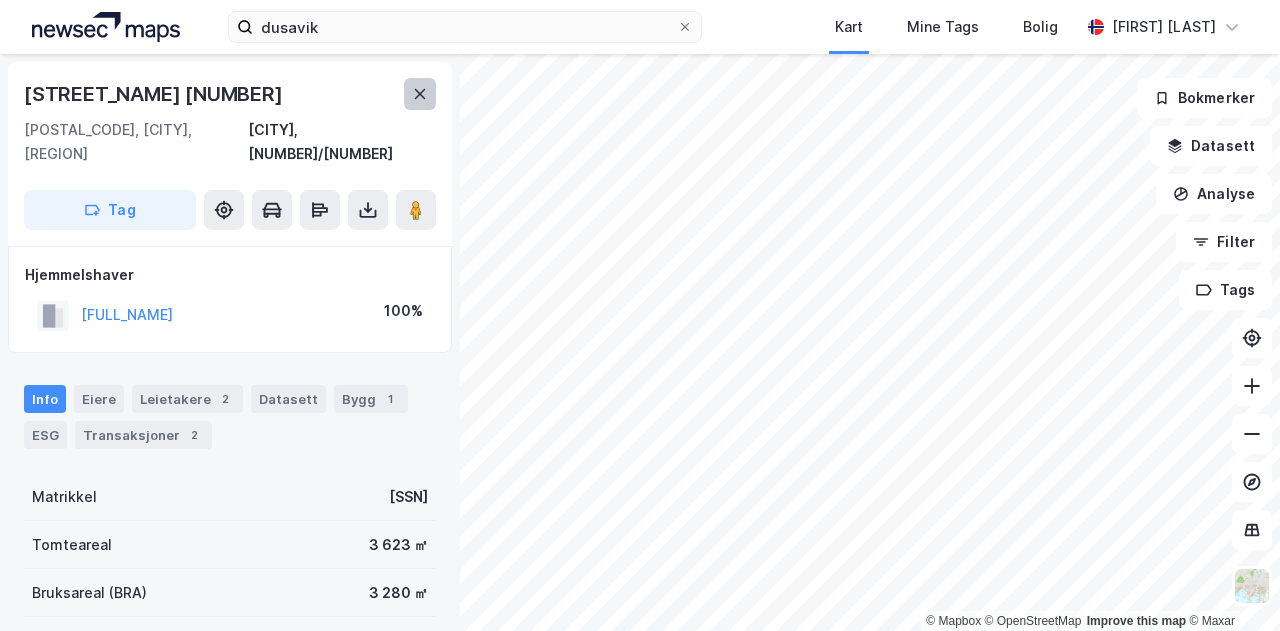 click 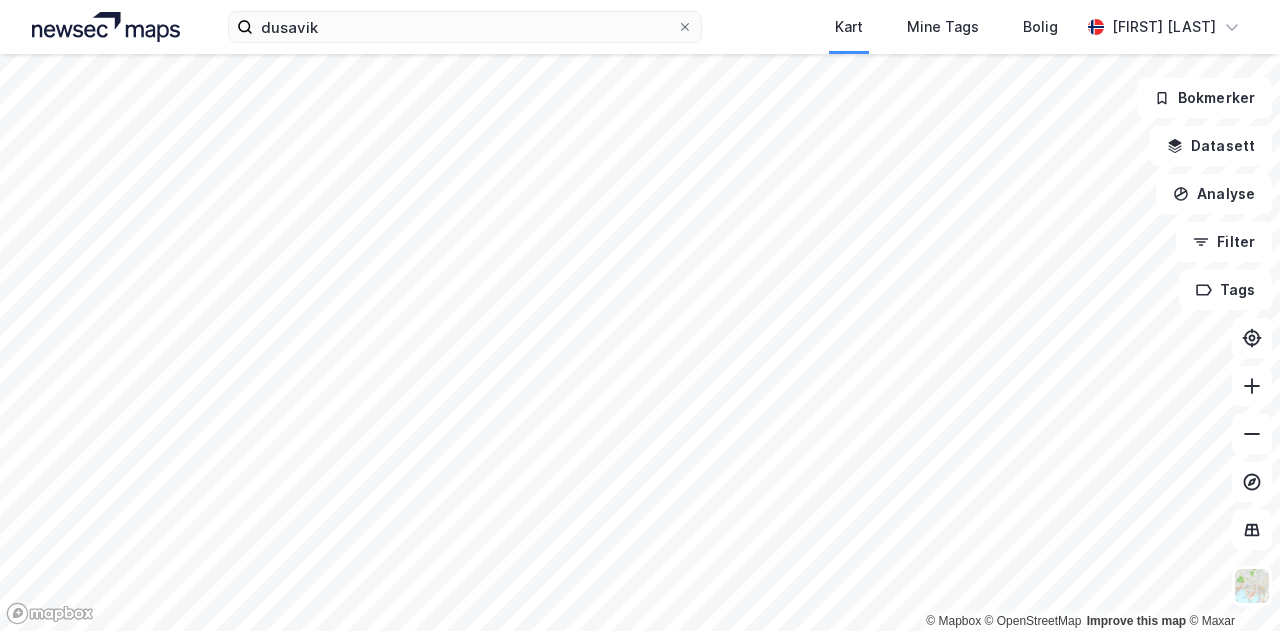 click on "dusavik Kart Mine Tags Bolig [FIRST] [LAST] © Mapbox   © OpenStreetMap   Improve this map   © Maxar Bokmerker Datasett Analyse Filter Tags" at bounding box center (640, 315) 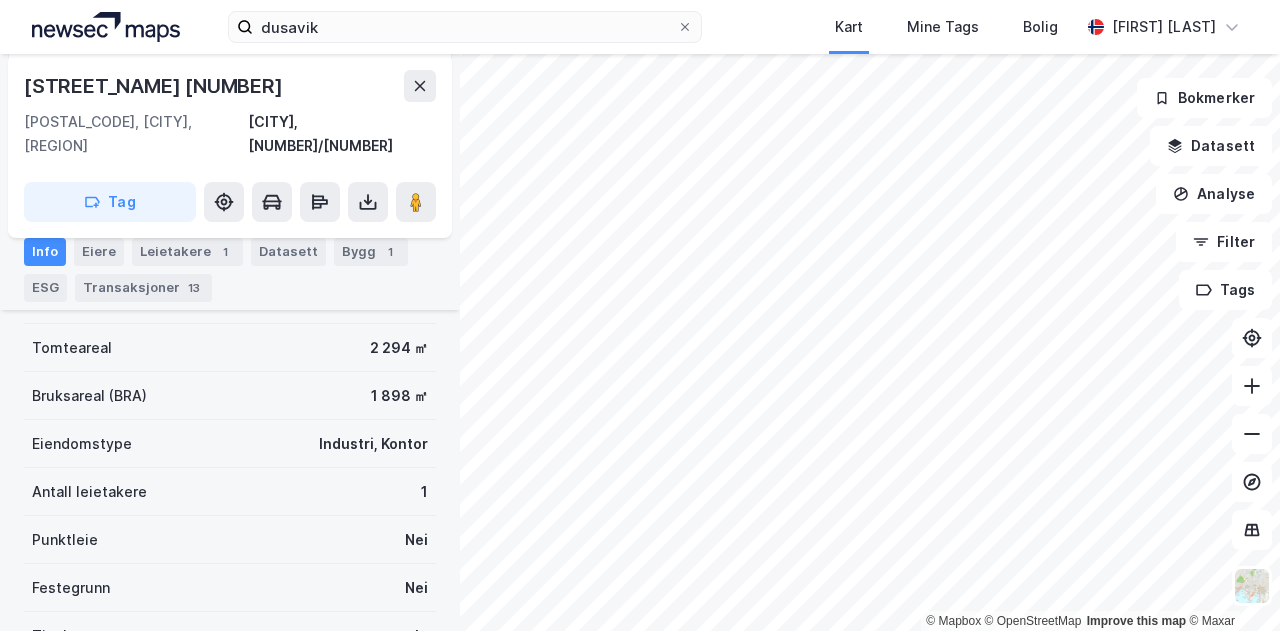 scroll, scrollTop: 200, scrollLeft: 0, axis: vertical 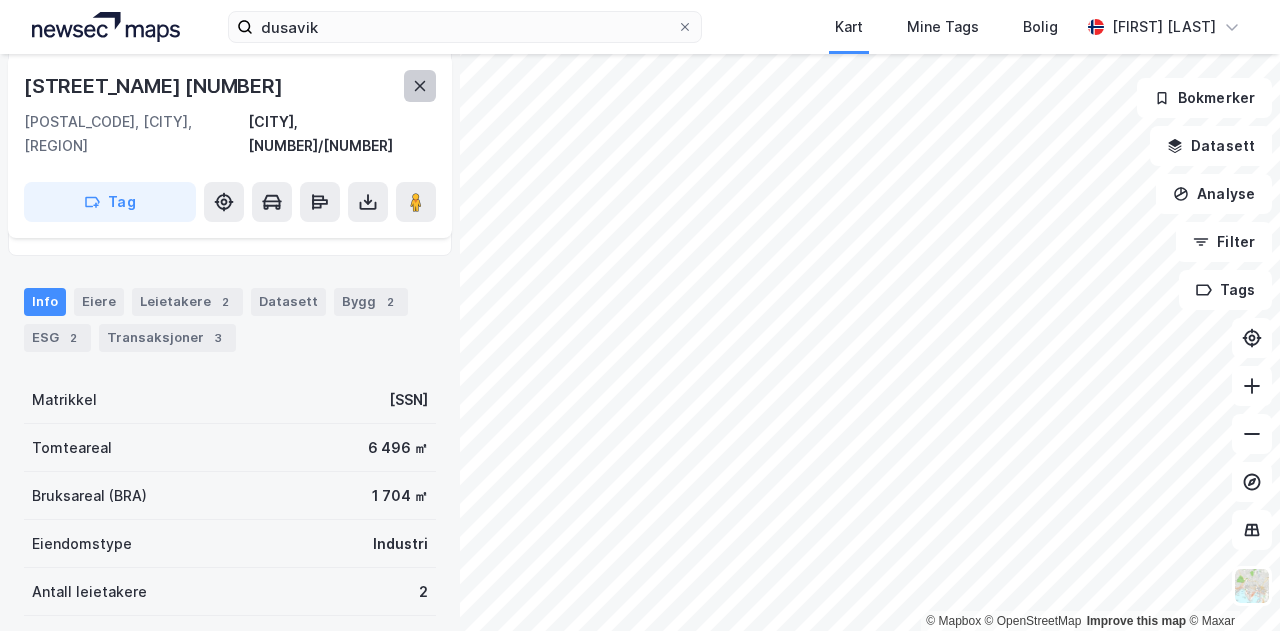 click 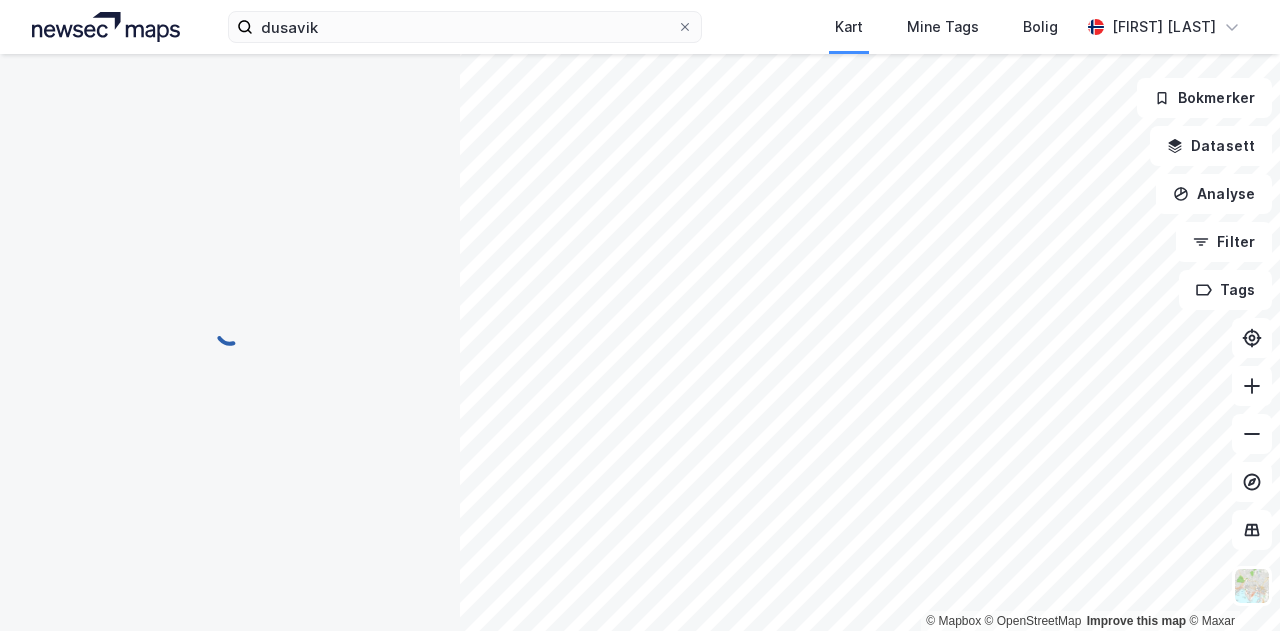 scroll, scrollTop: 200, scrollLeft: 0, axis: vertical 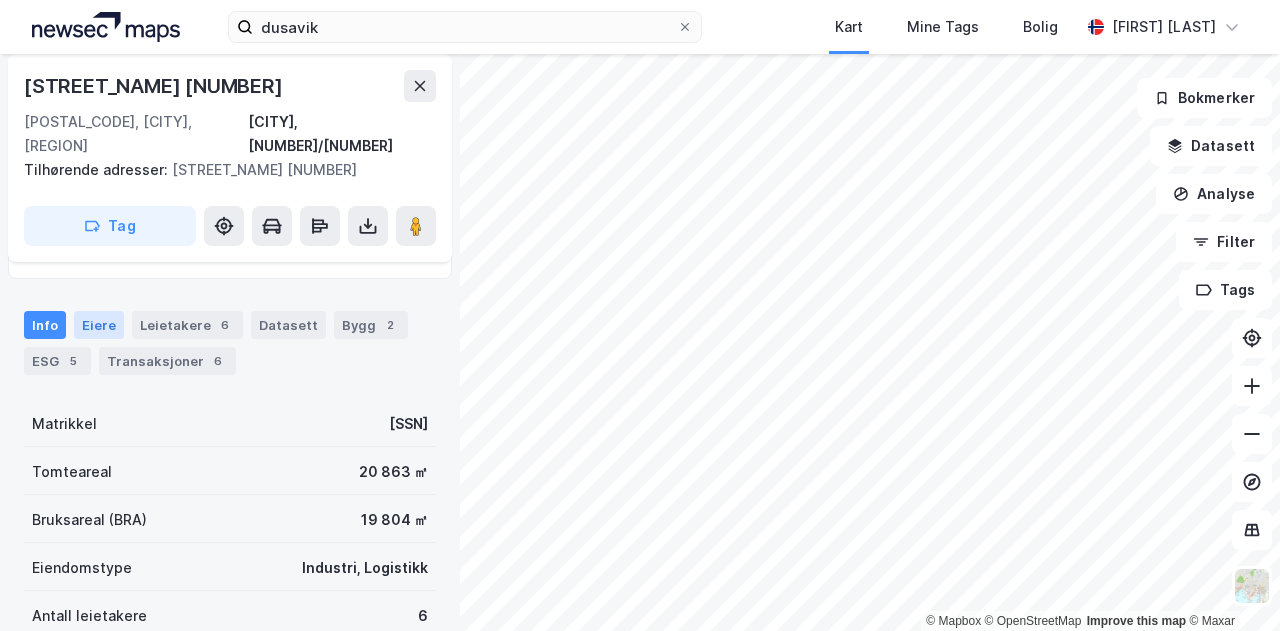 click on "Eiere" at bounding box center (99, 325) 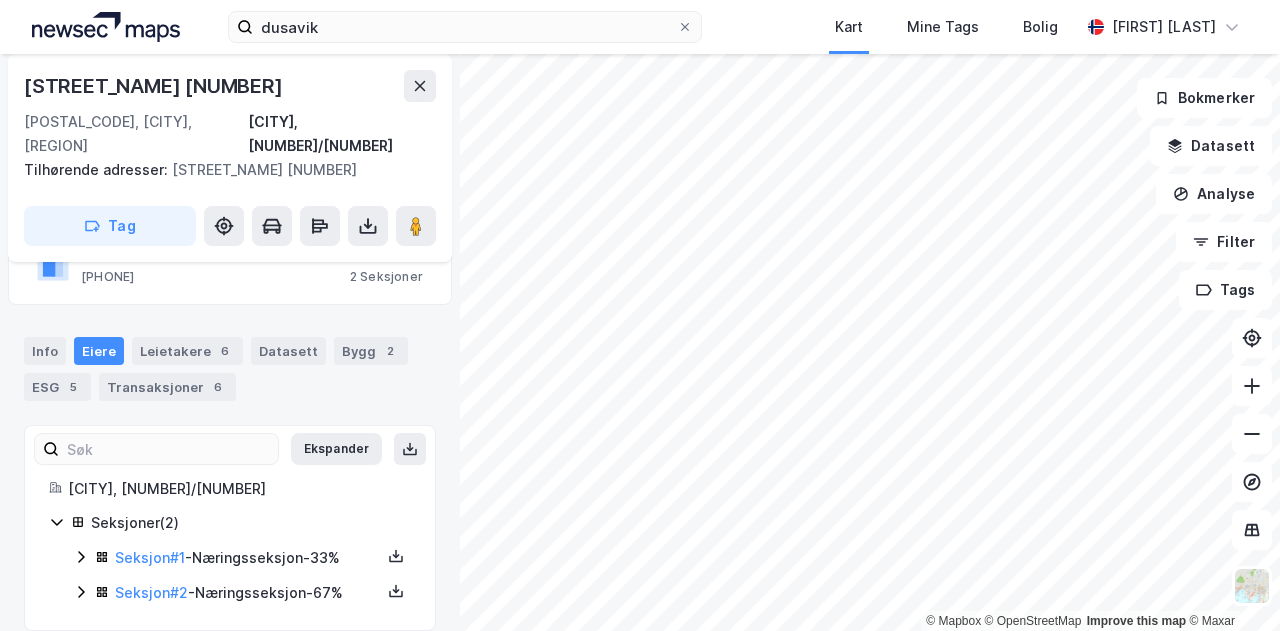 scroll, scrollTop: 0, scrollLeft: 0, axis: both 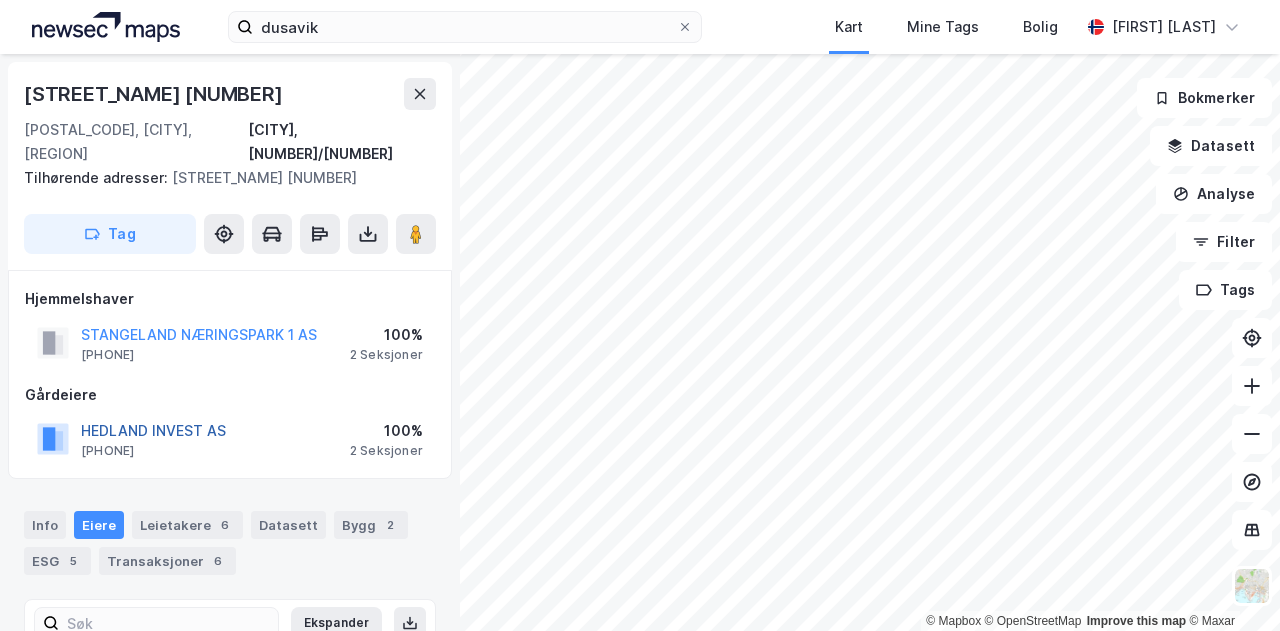 click on "HEDLAND INVEST AS" at bounding box center (0, 0) 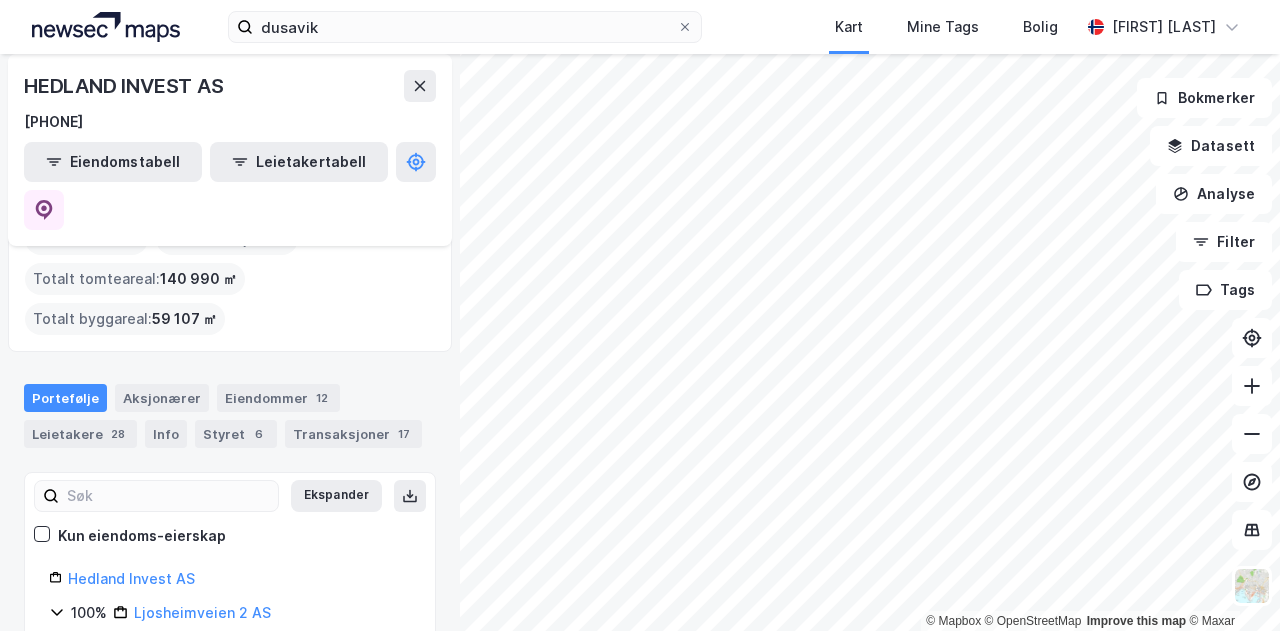 scroll, scrollTop: 200, scrollLeft: 0, axis: vertical 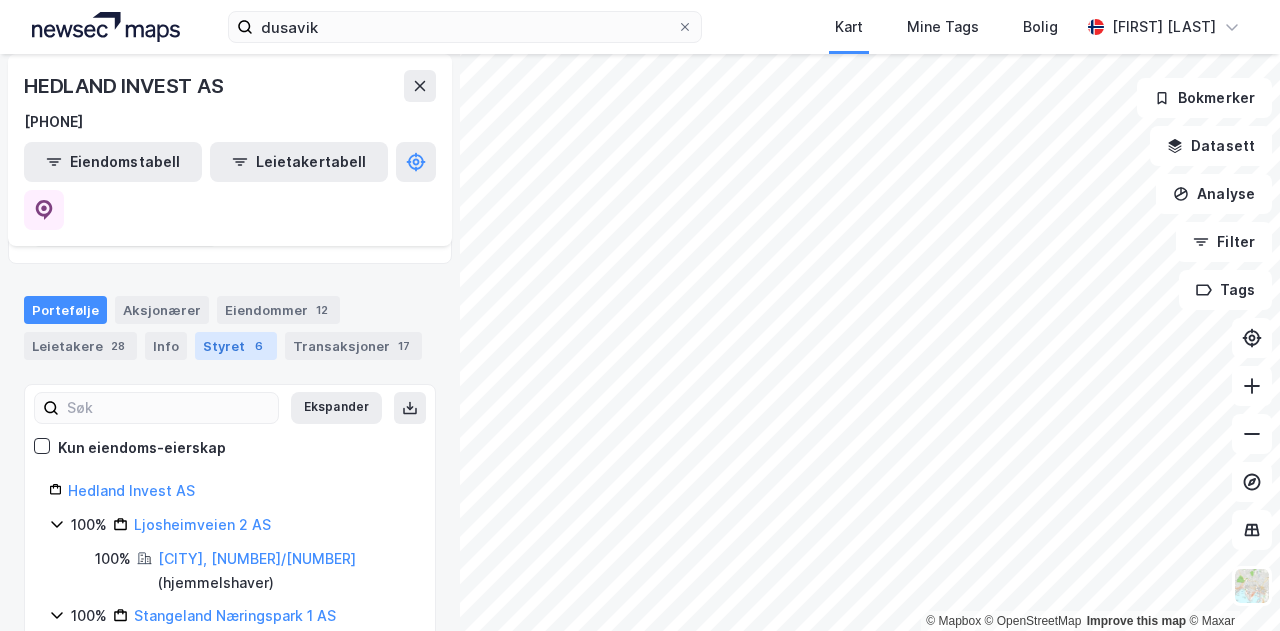 click on "Styret 6" at bounding box center [236, 346] 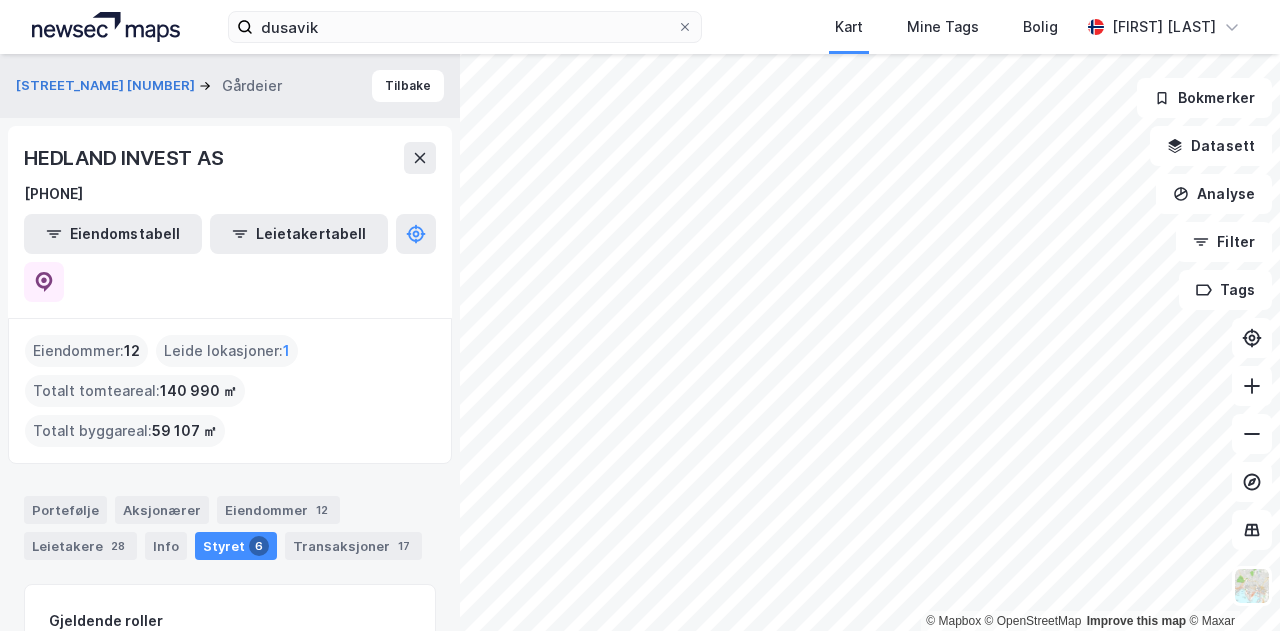 scroll, scrollTop: 300, scrollLeft: 0, axis: vertical 